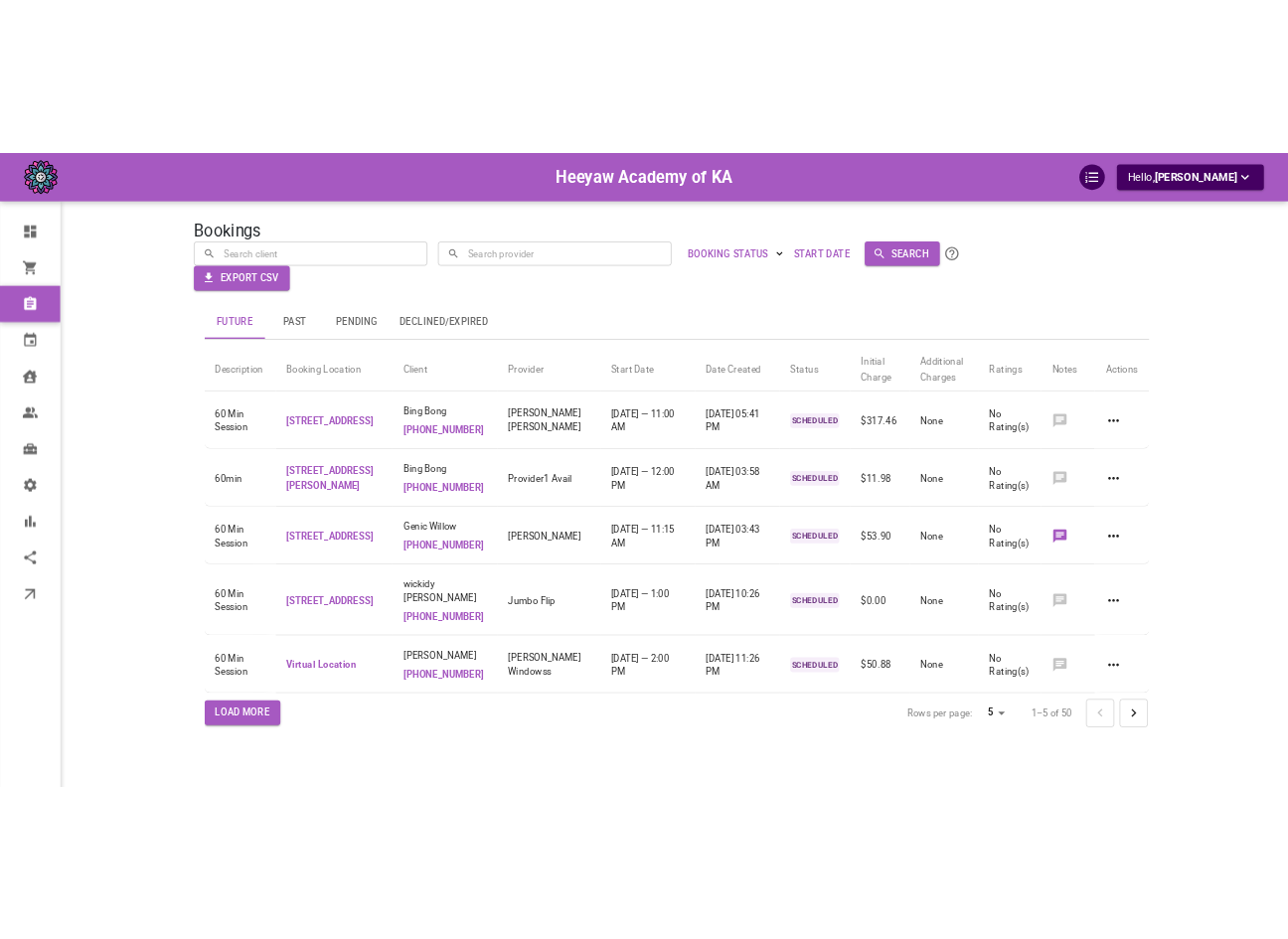 scroll, scrollTop: 0, scrollLeft: 0, axis: both 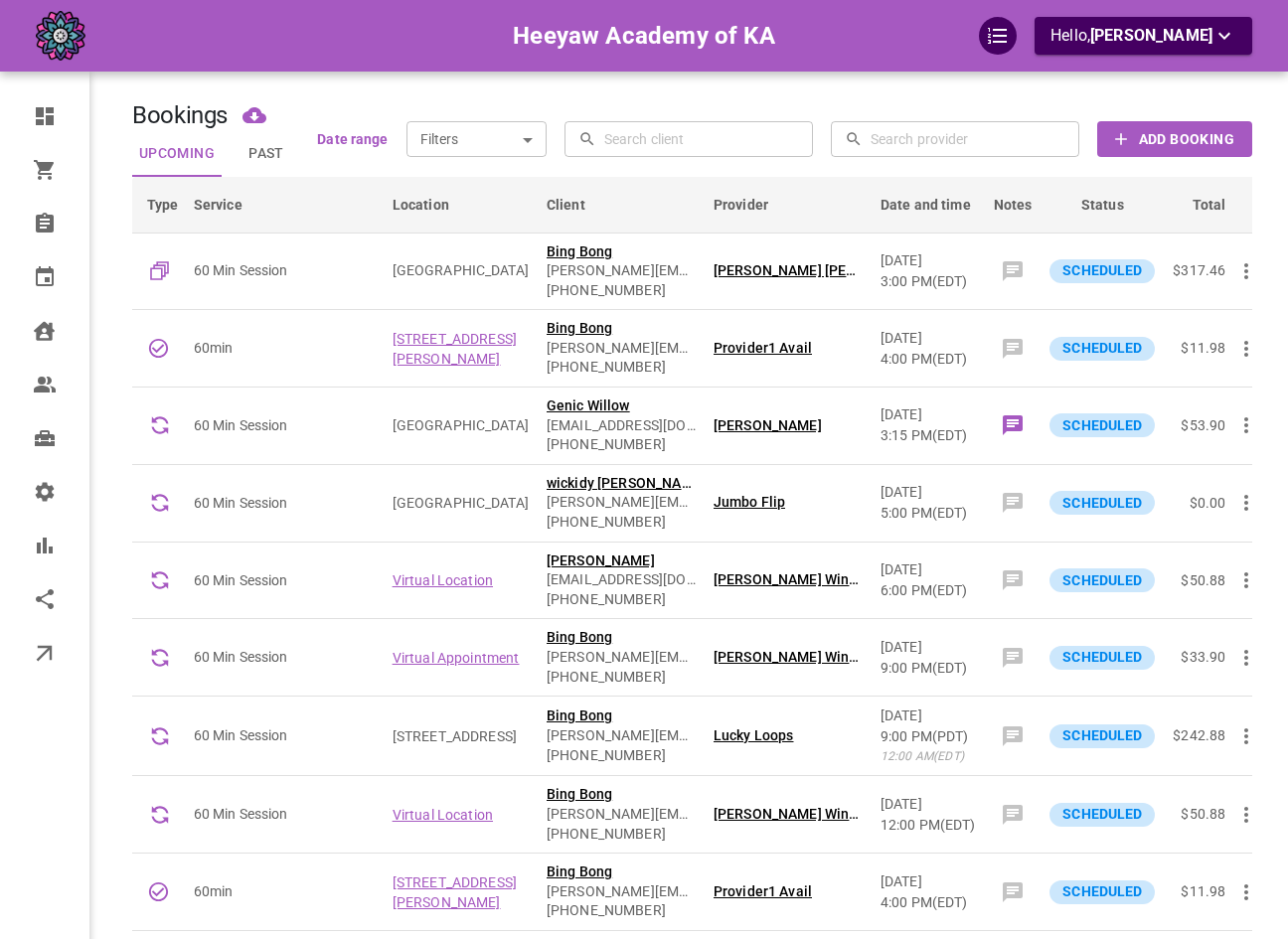 click on "Add Booking" at bounding box center (1187, 139) 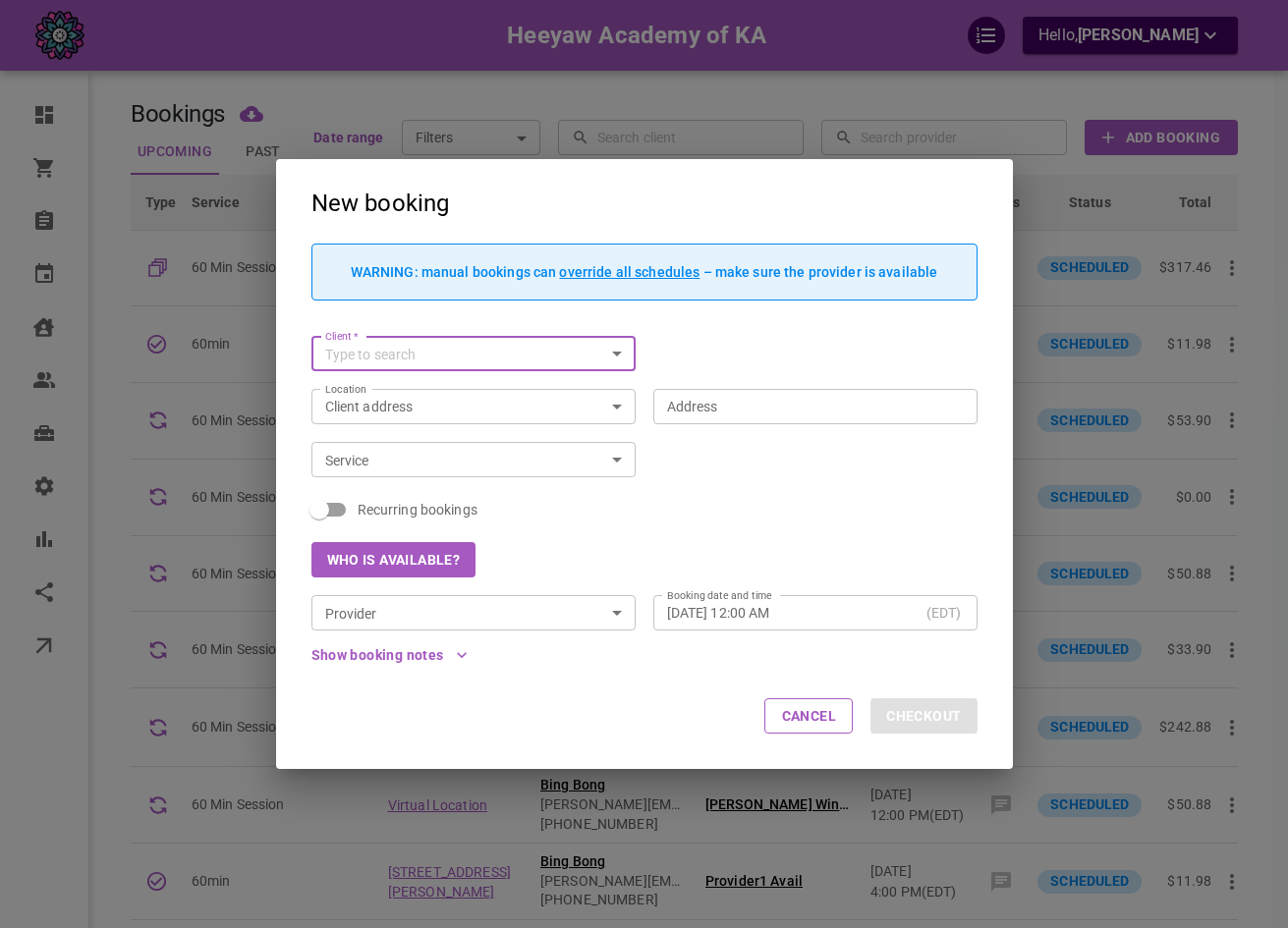 click on "Who is available?" at bounding box center (394, 560) 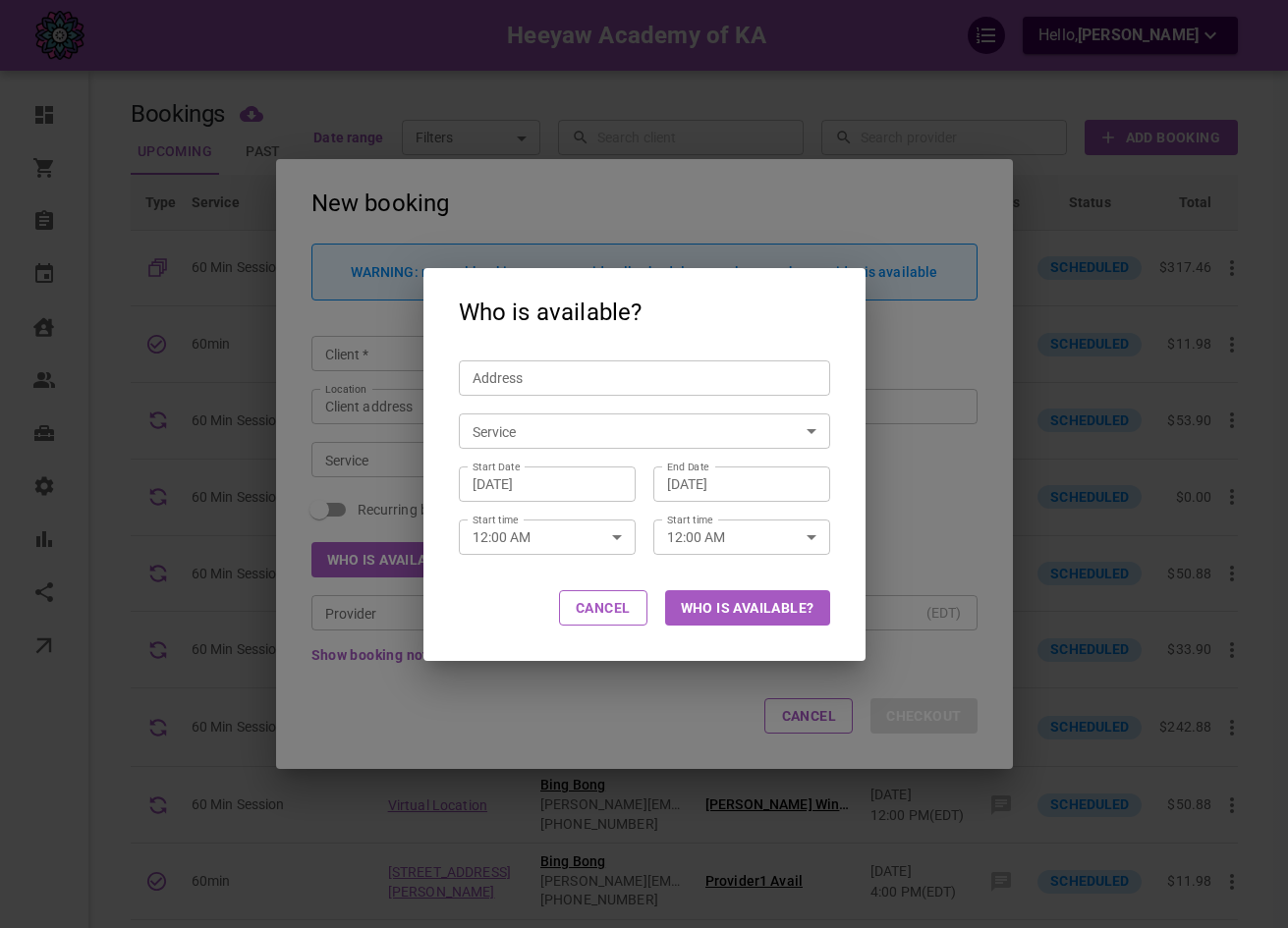 click on "Who is available?" at bounding box center (748, 608) 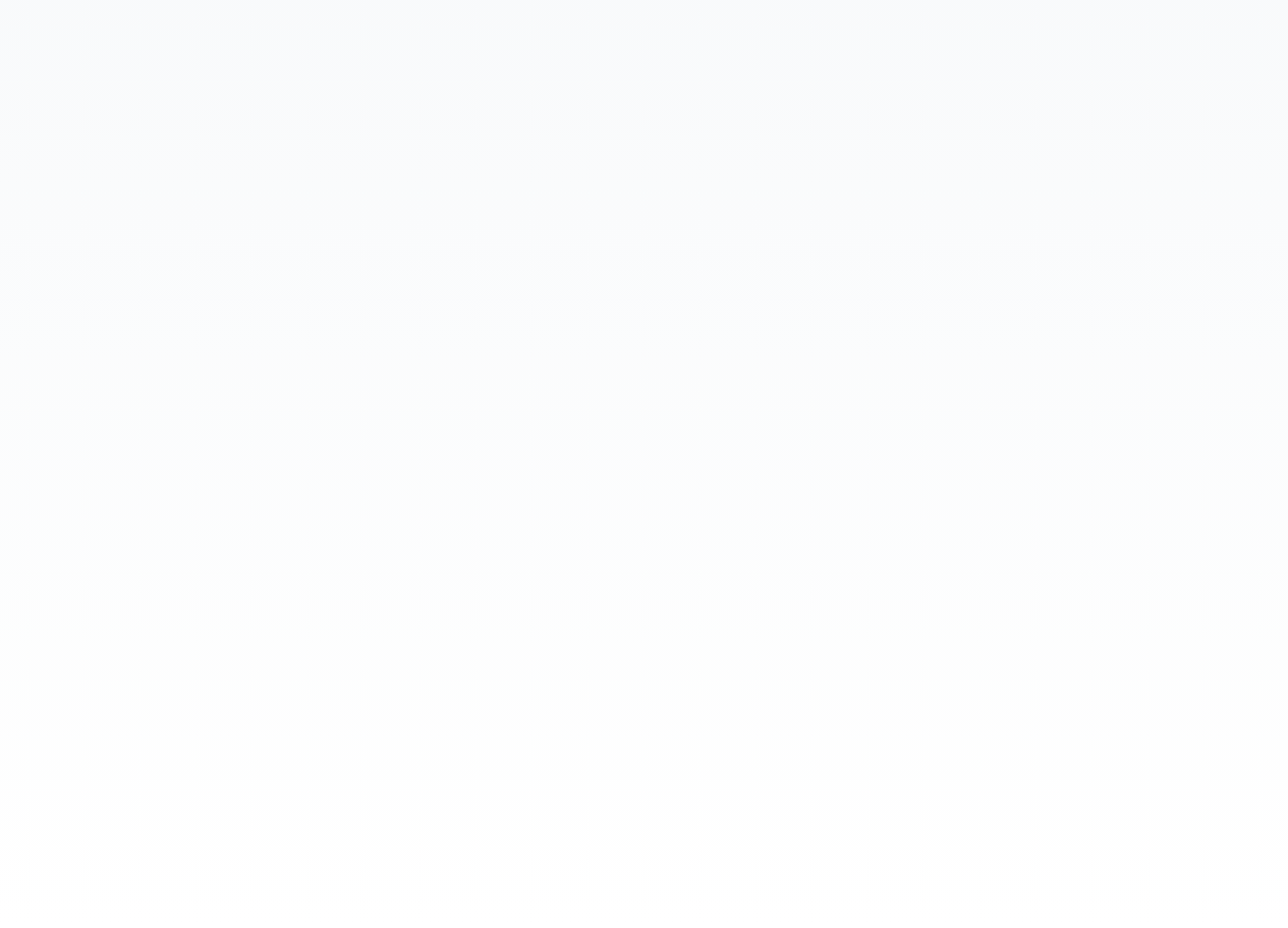 scroll, scrollTop: 0, scrollLeft: 0, axis: both 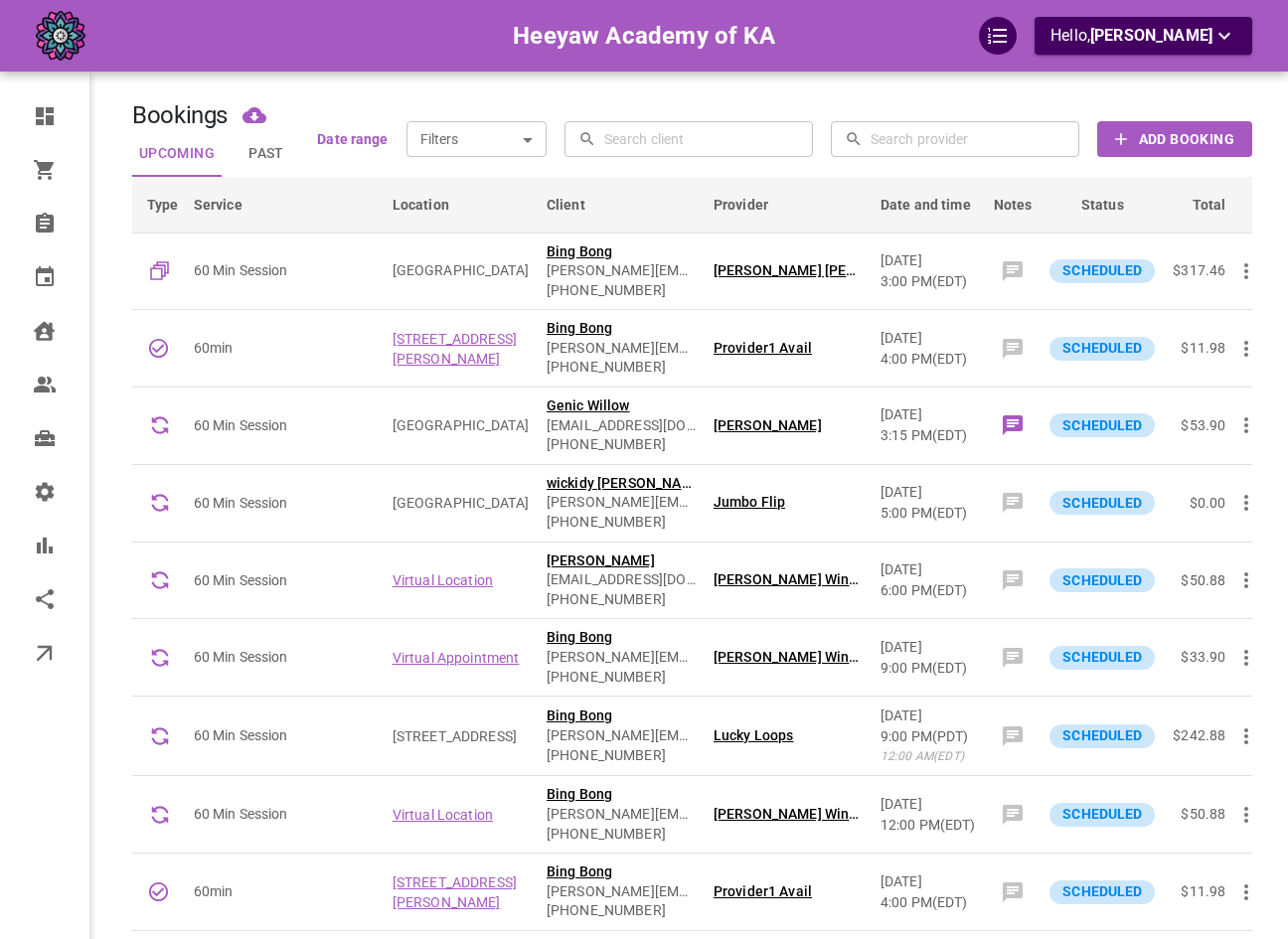 click on "Add Booking" at bounding box center [1187, 139] 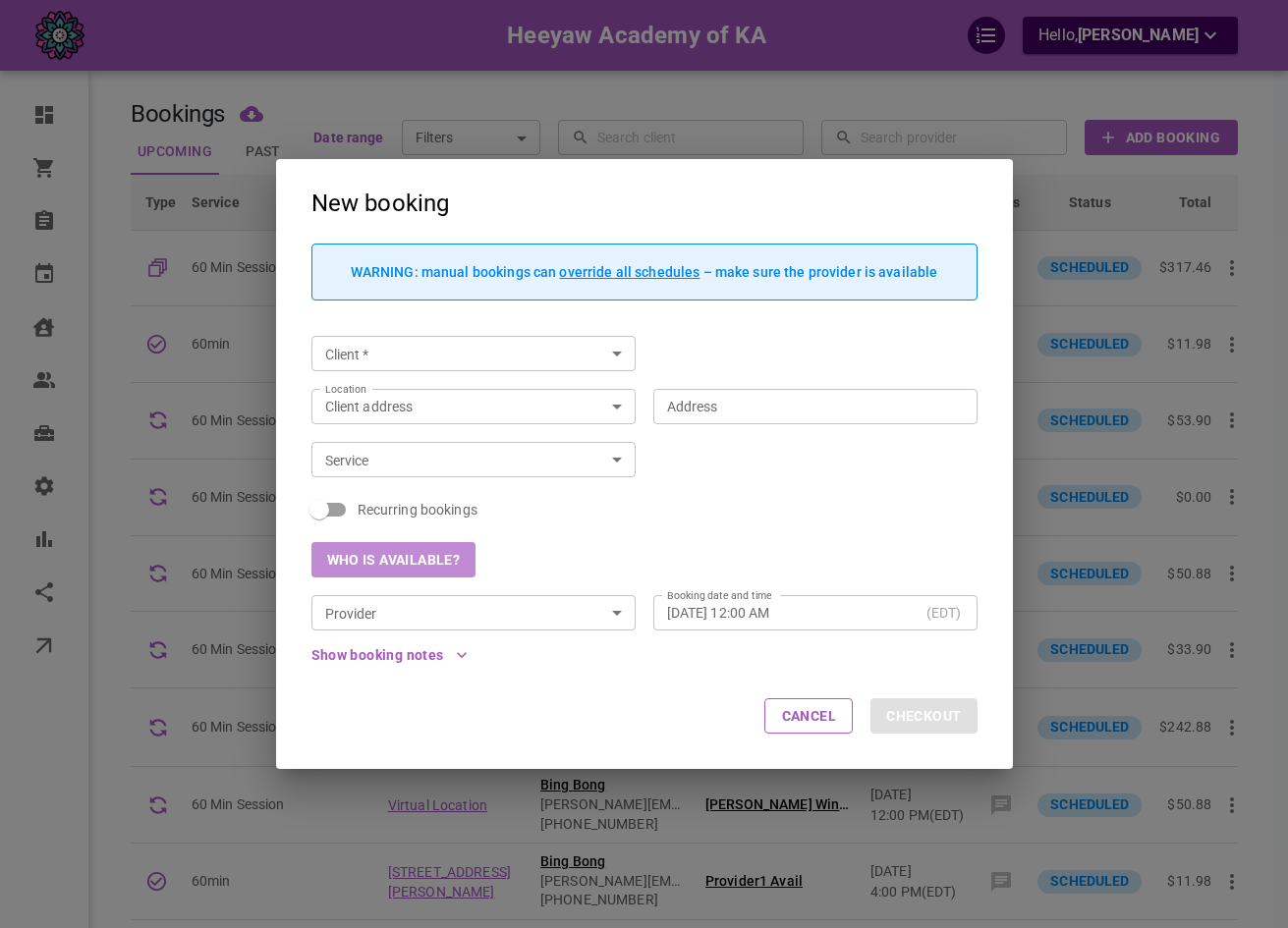 click on "Who is available?" at bounding box center (394, 560) 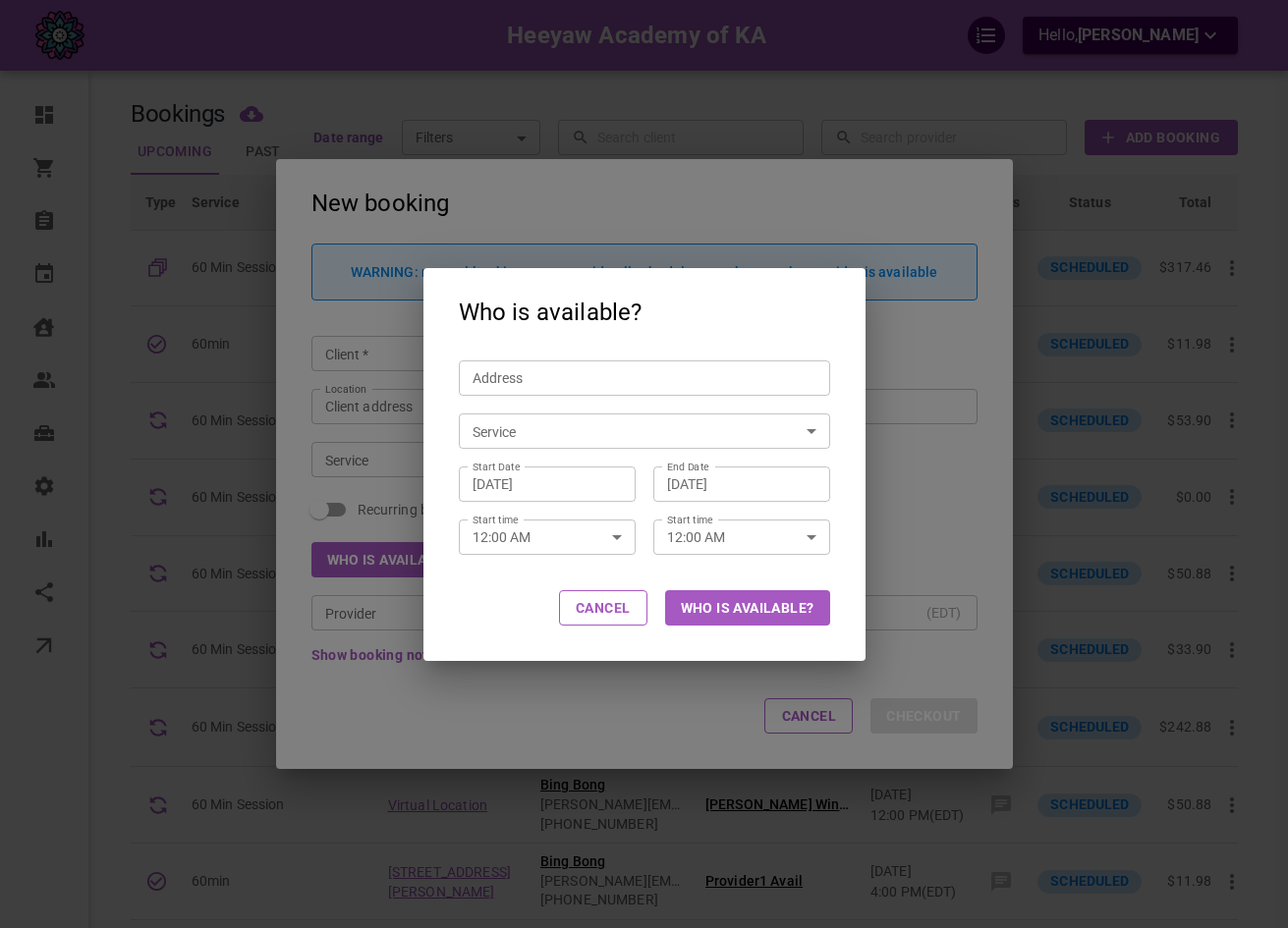 click on "Cancel Who is available?" at bounding box center [644, 609] 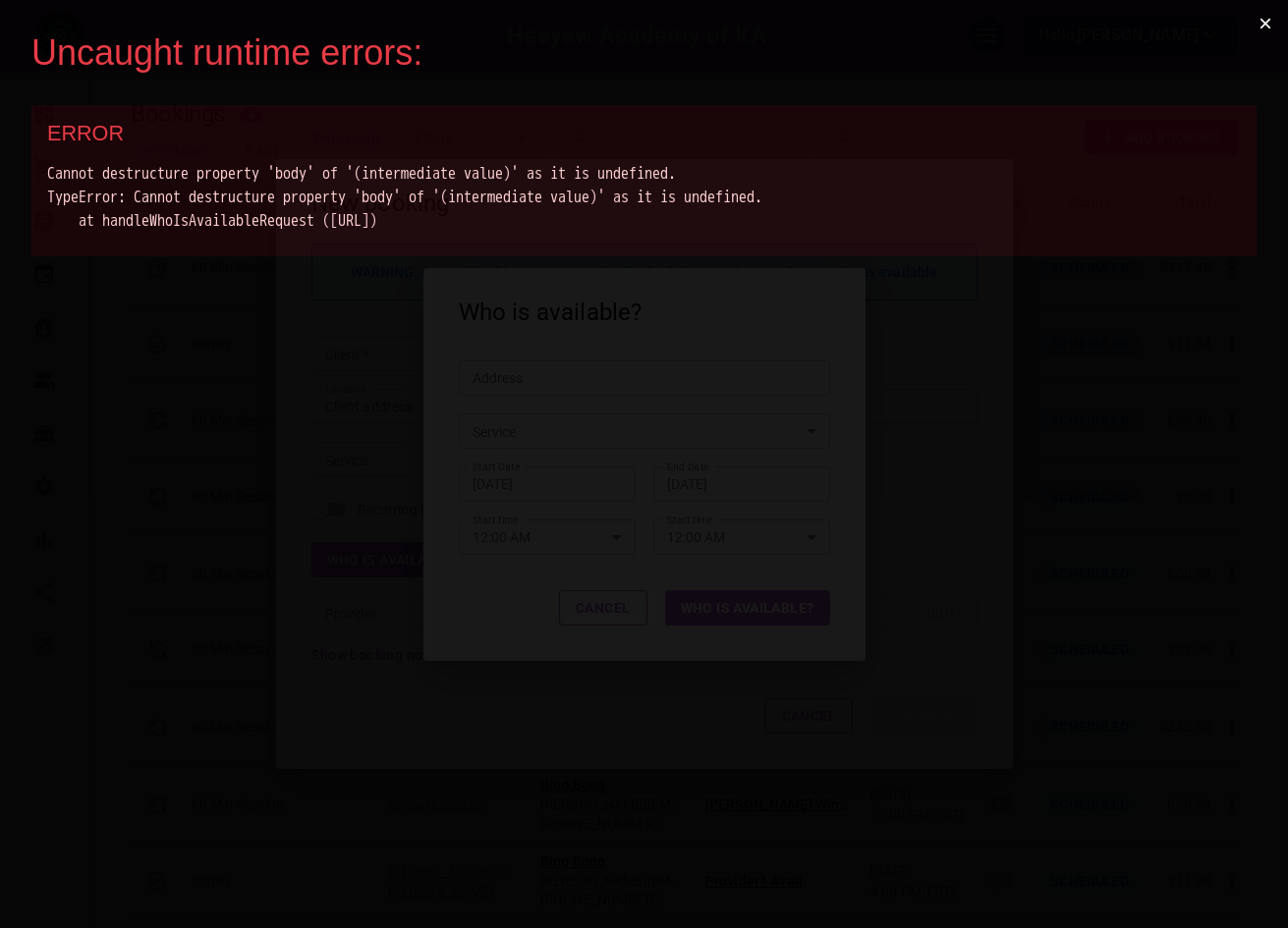 scroll, scrollTop: 0, scrollLeft: 0, axis: both 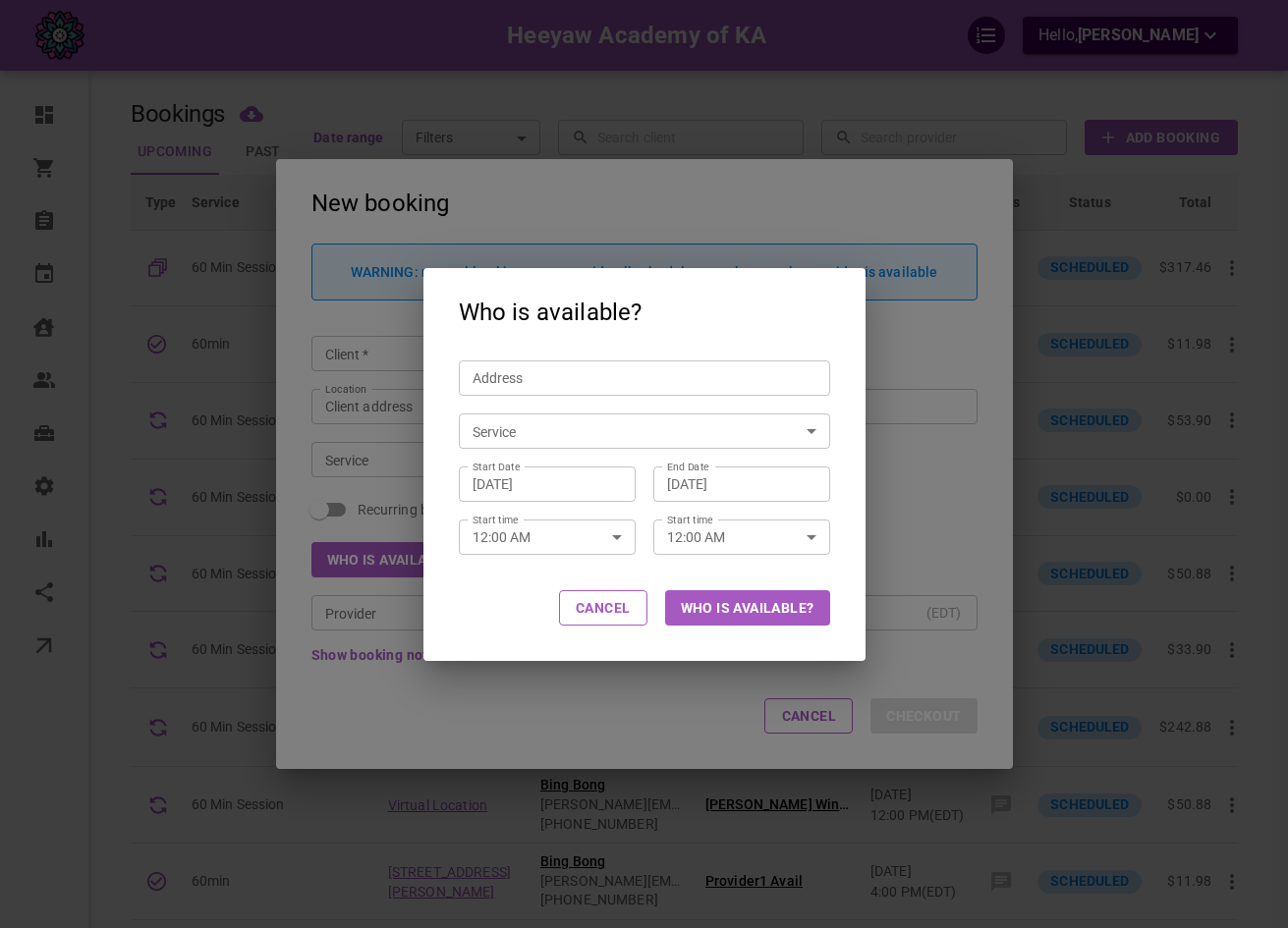 click on "Who is available?" at bounding box center (748, 608) 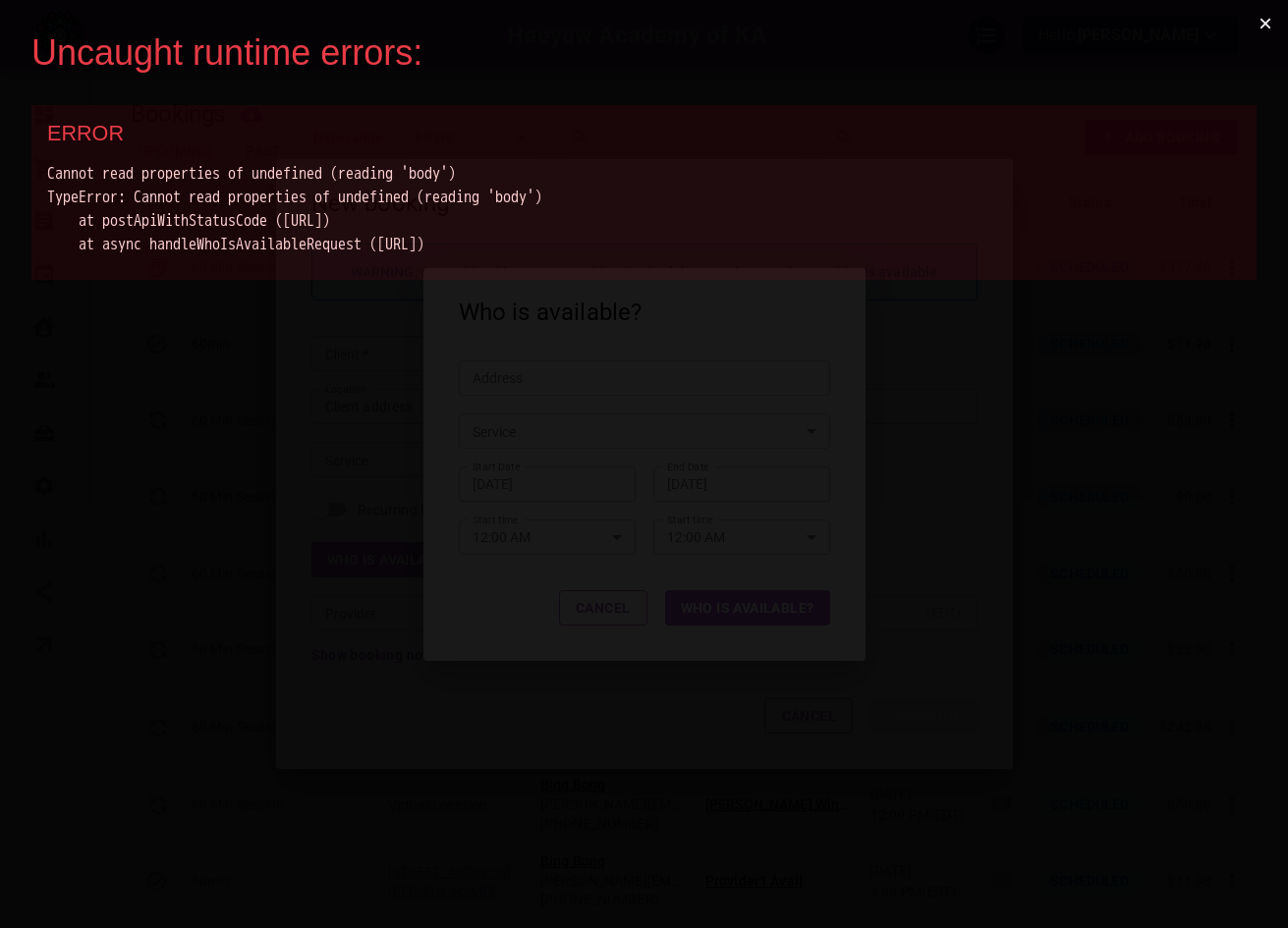 scroll, scrollTop: 0, scrollLeft: 0, axis: both 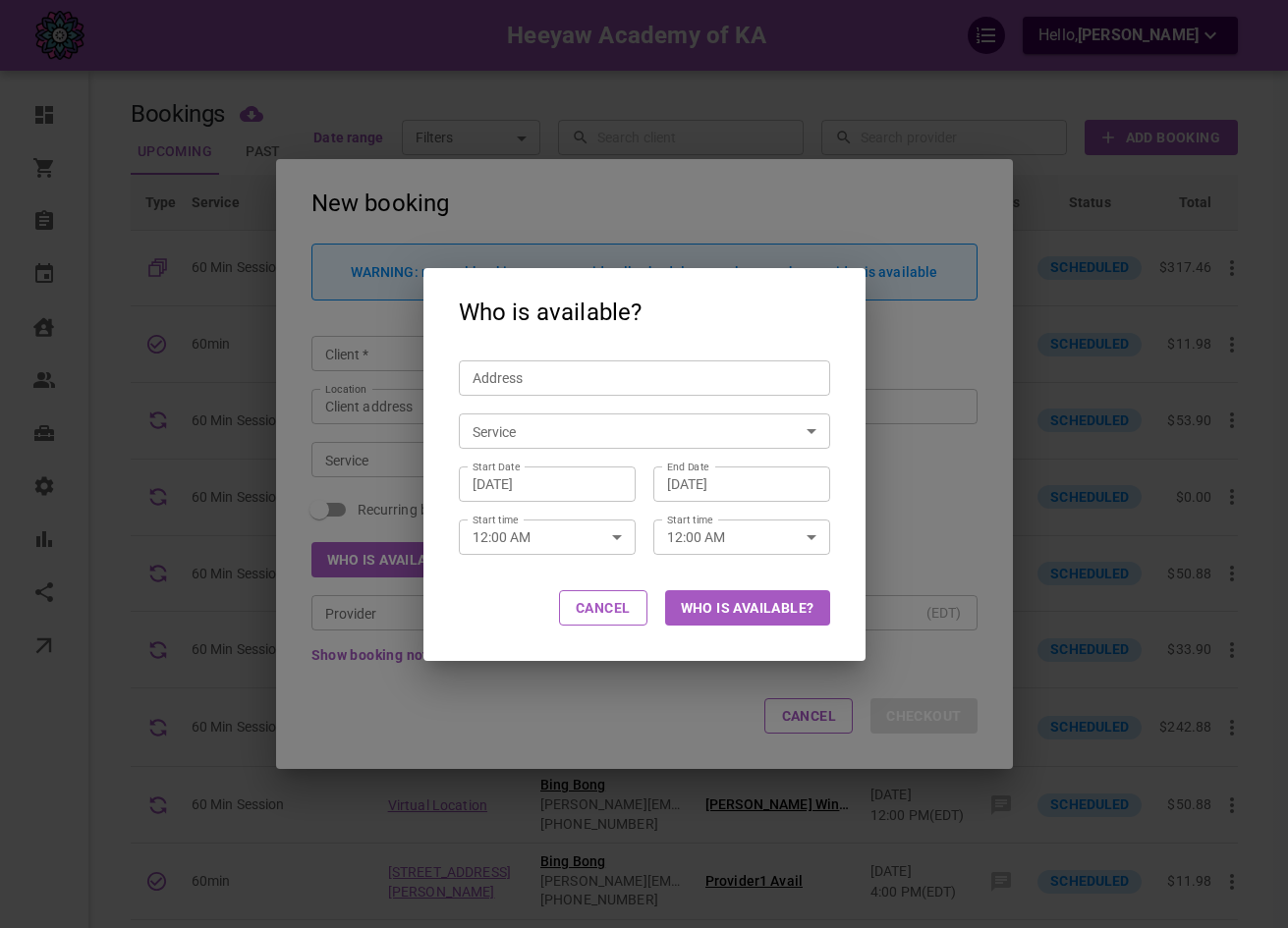 click on "Who is available?" at bounding box center [748, 608] 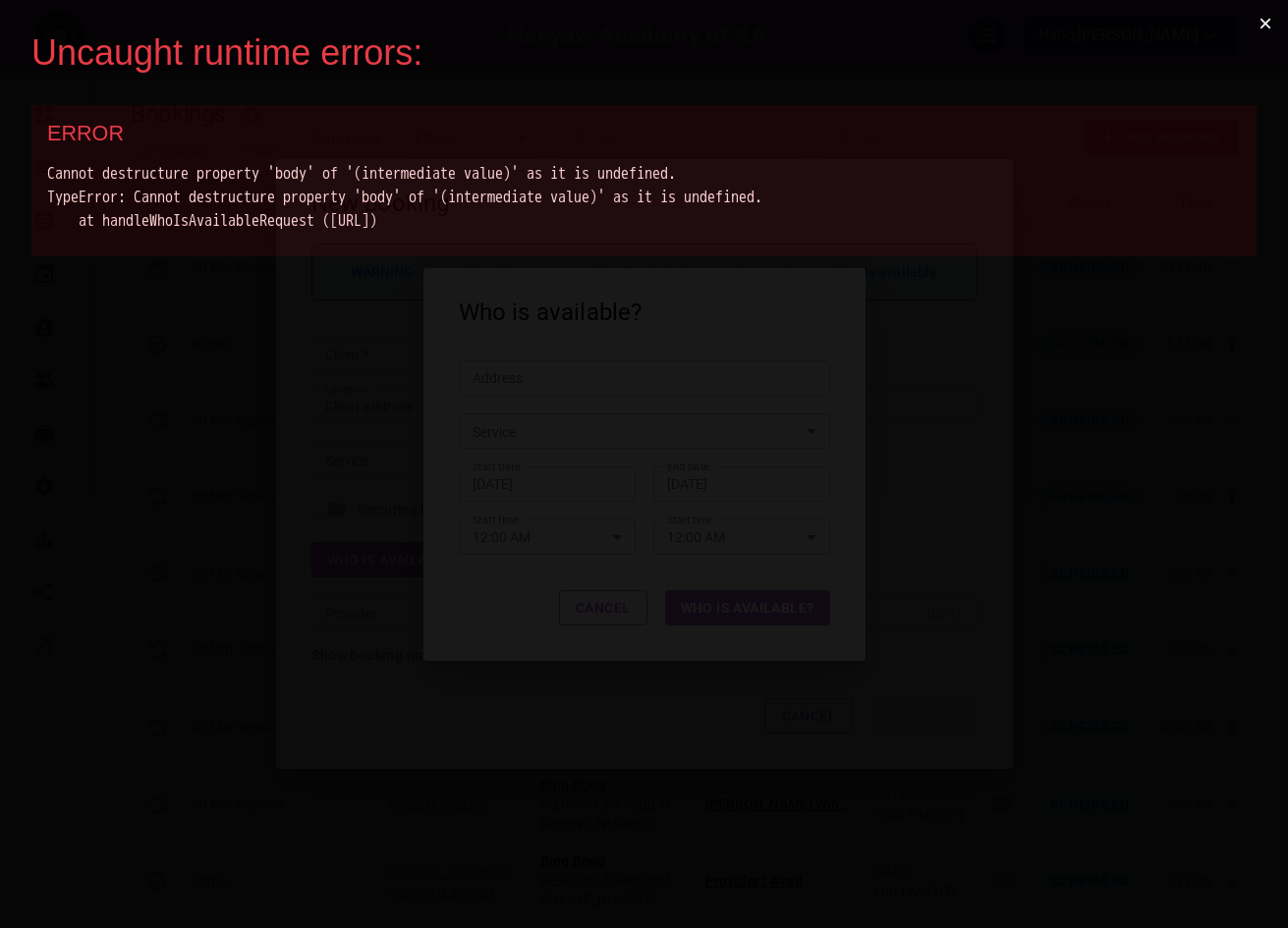 scroll, scrollTop: 0, scrollLeft: 0, axis: both 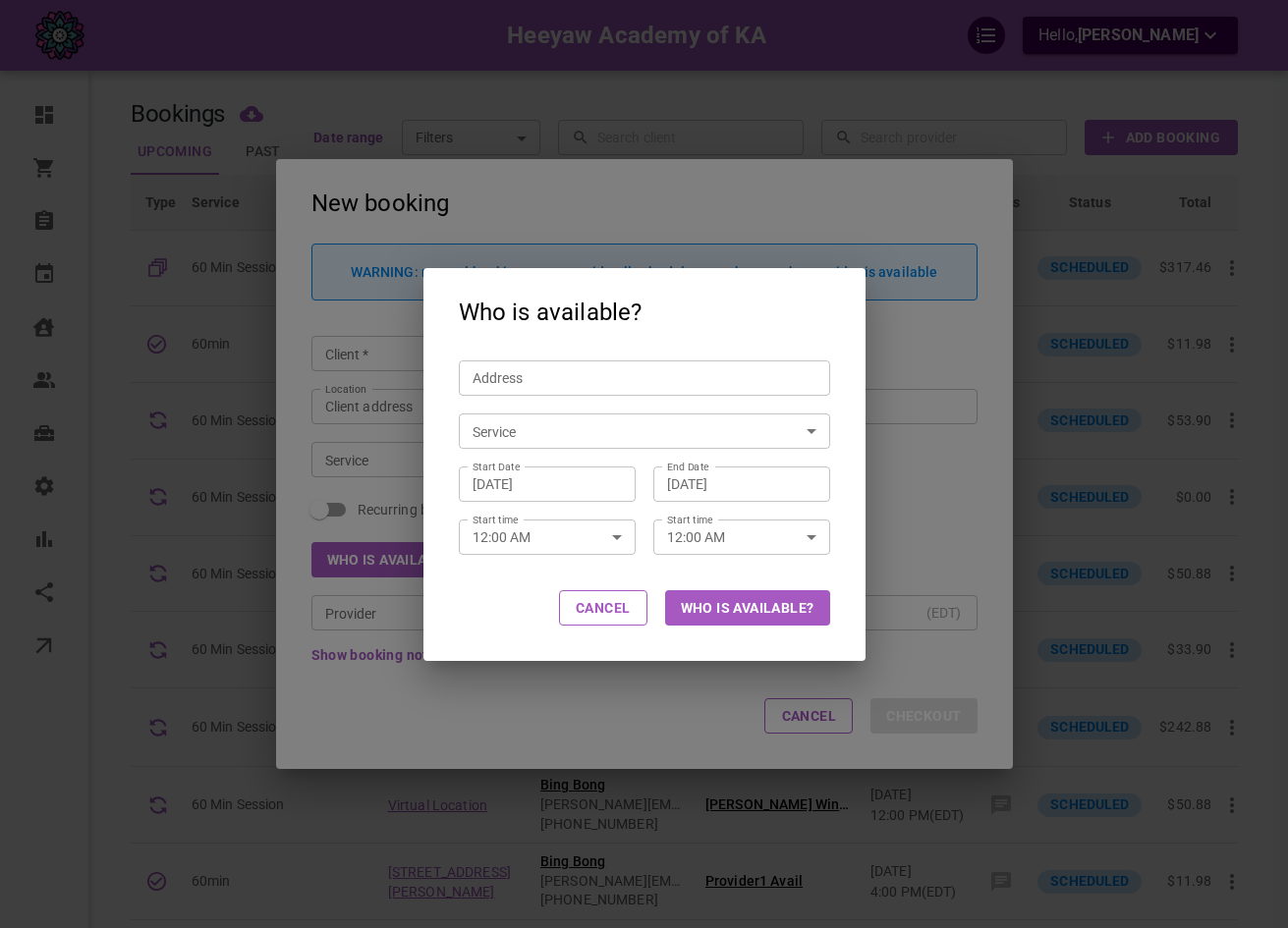click on "Who is available?" at bounding box center (748, 608) 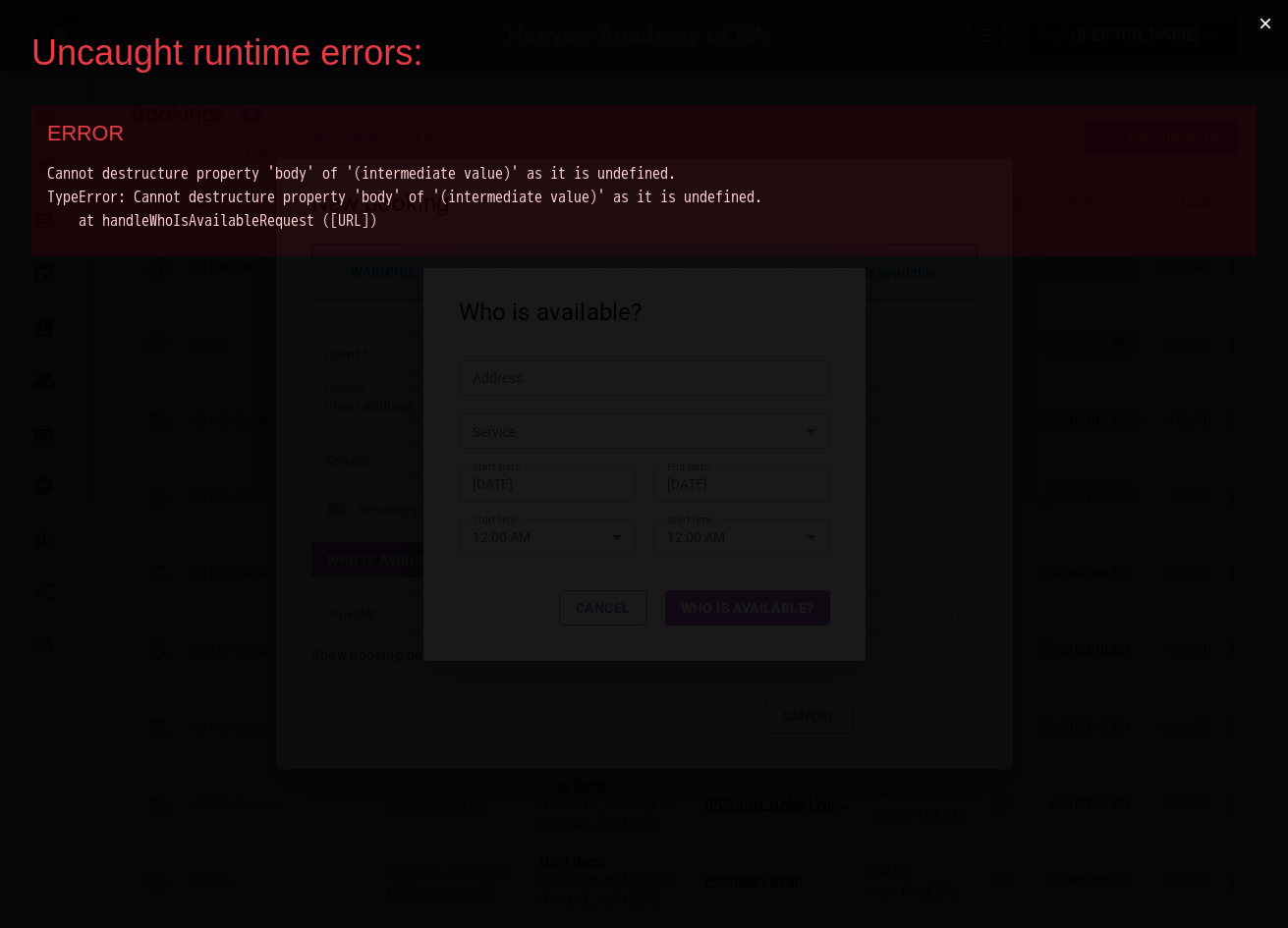 scroll, scrollTop: 0, scrollLeft: 0, axis: both 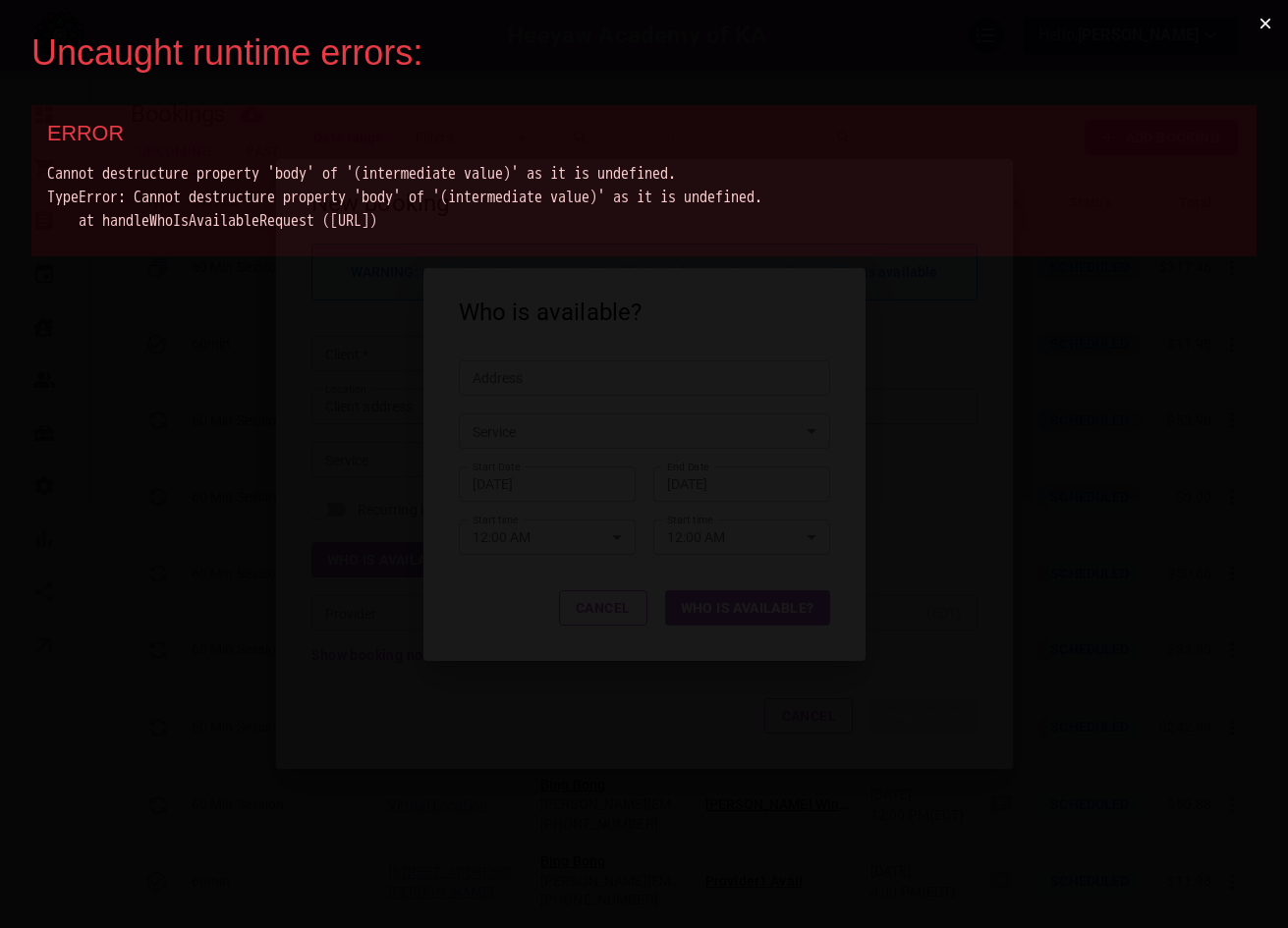 click on "×" at bounding box center (1265, 24) 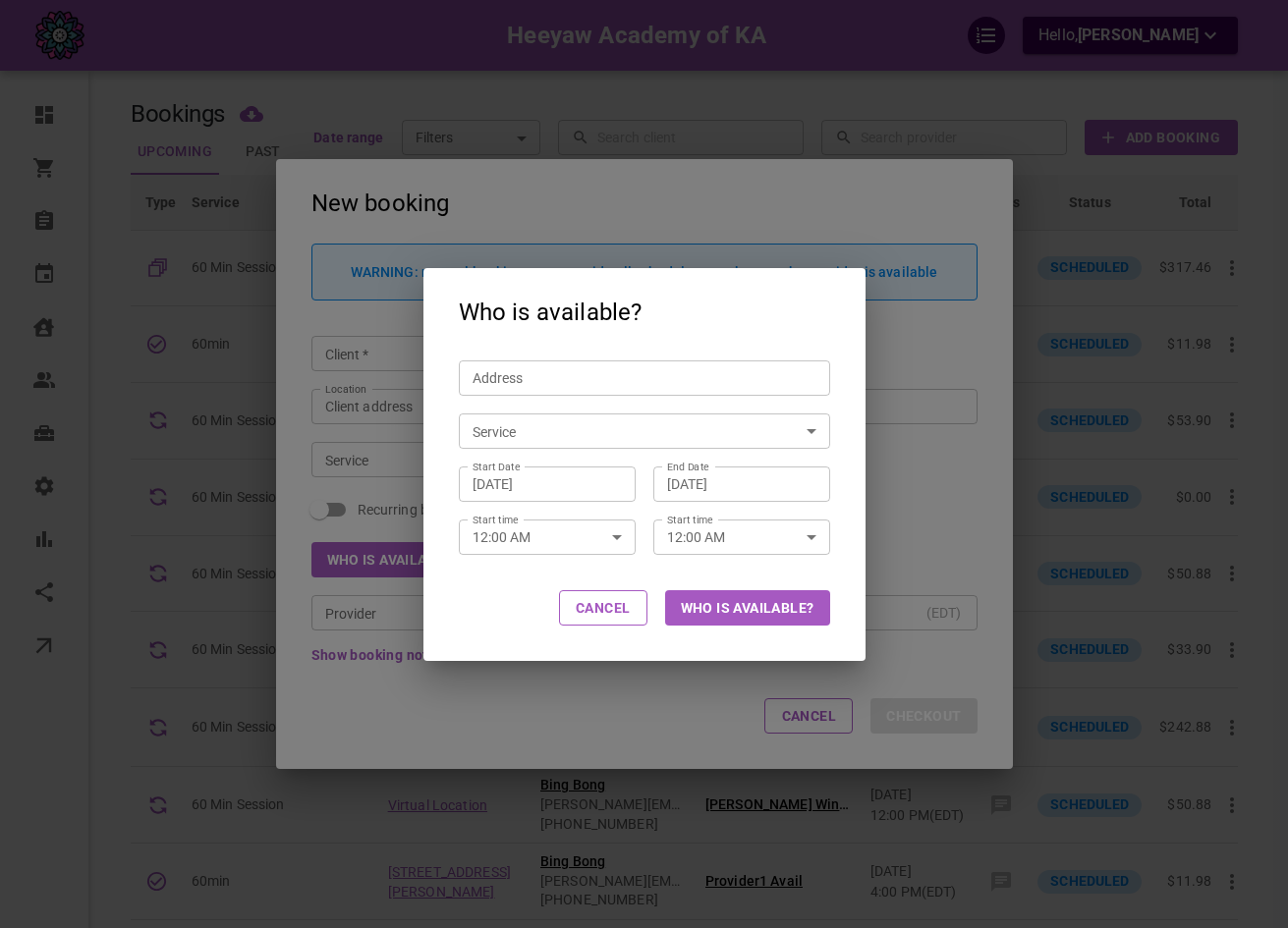 click on "Who is available?" at bounding box center (748, 608) 